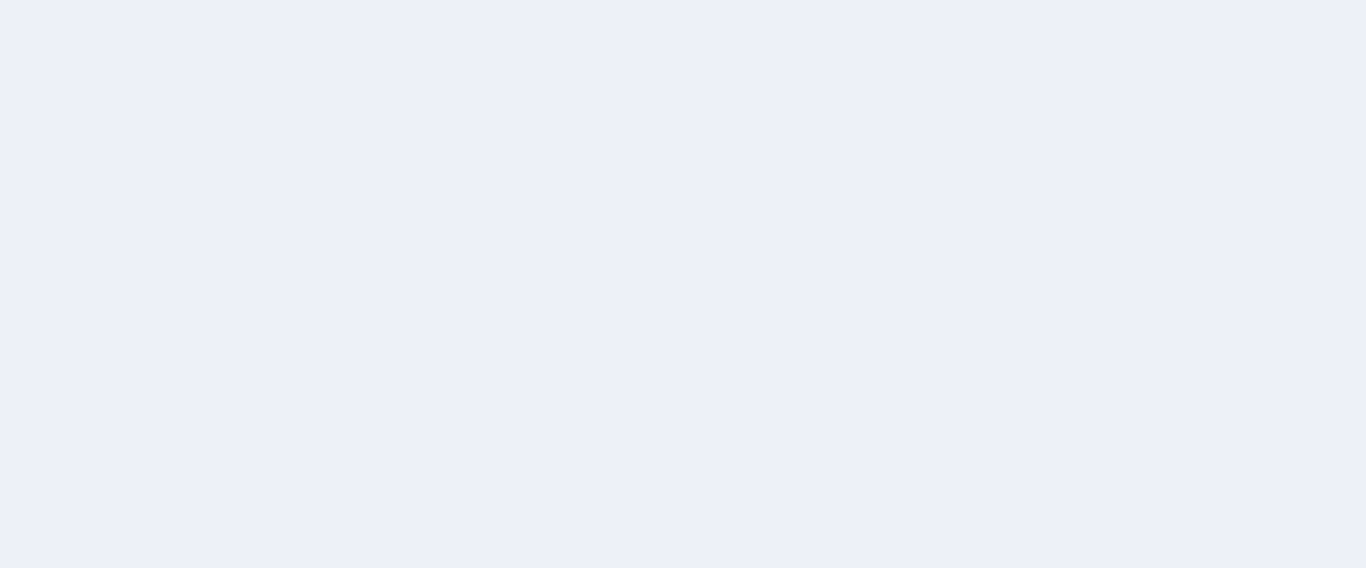 scroll, scrollTop: 0, scrollLeft: 0, axis: both 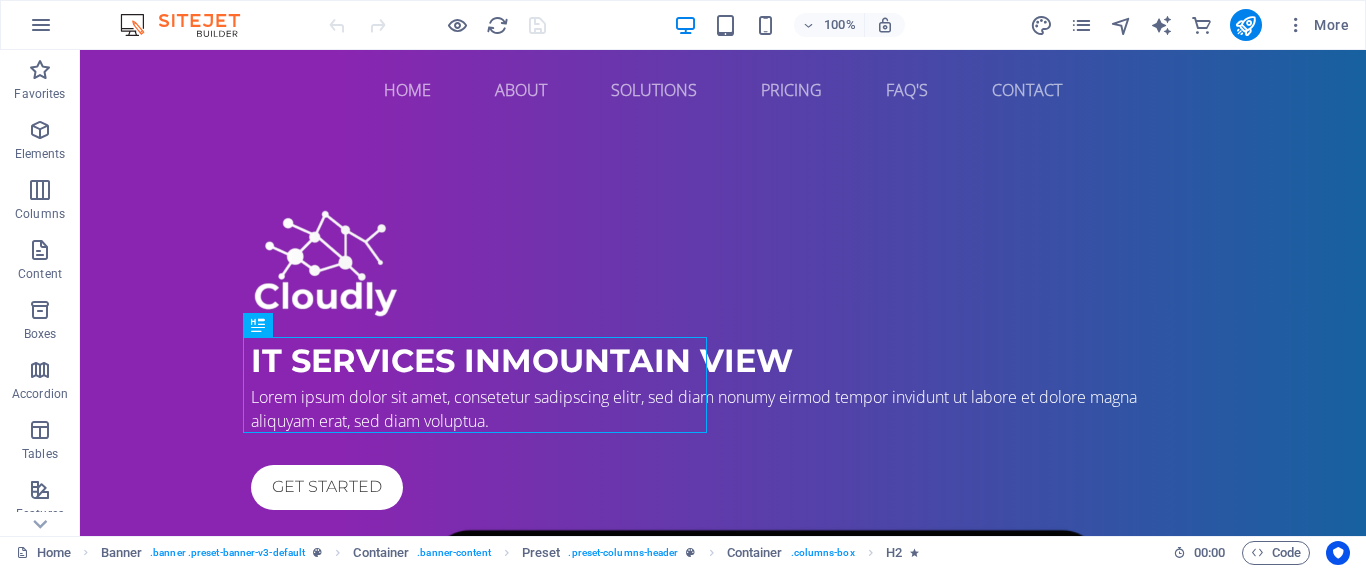 click at bounding box center [190, 25] 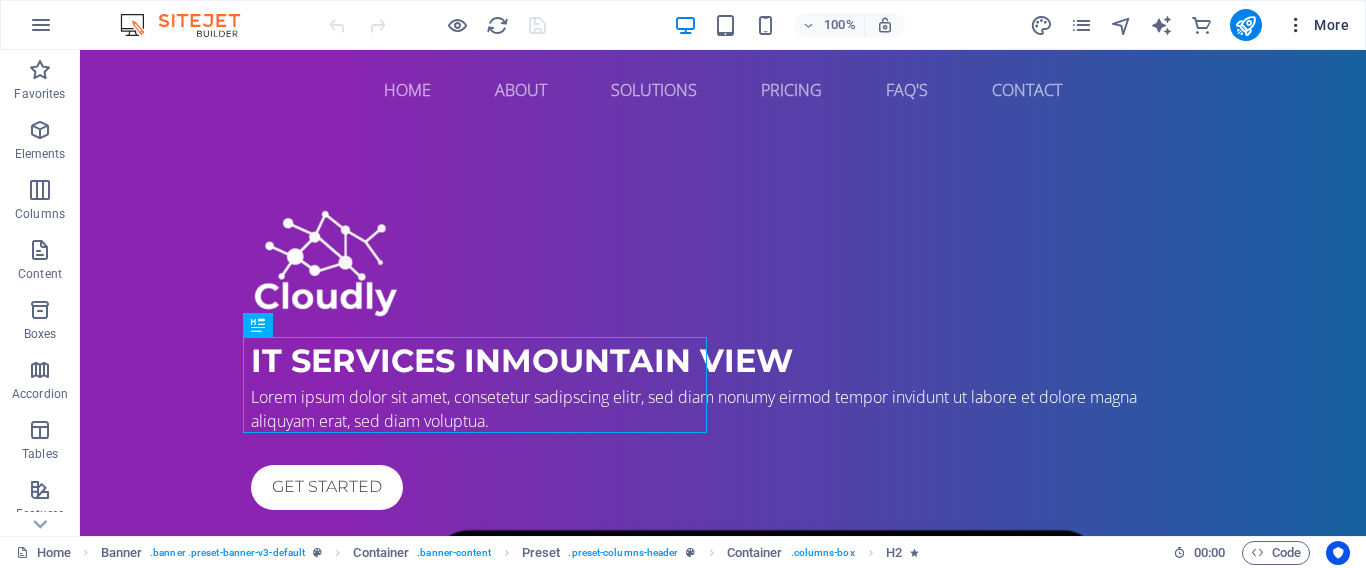 click at bounding box center (1296, 25) 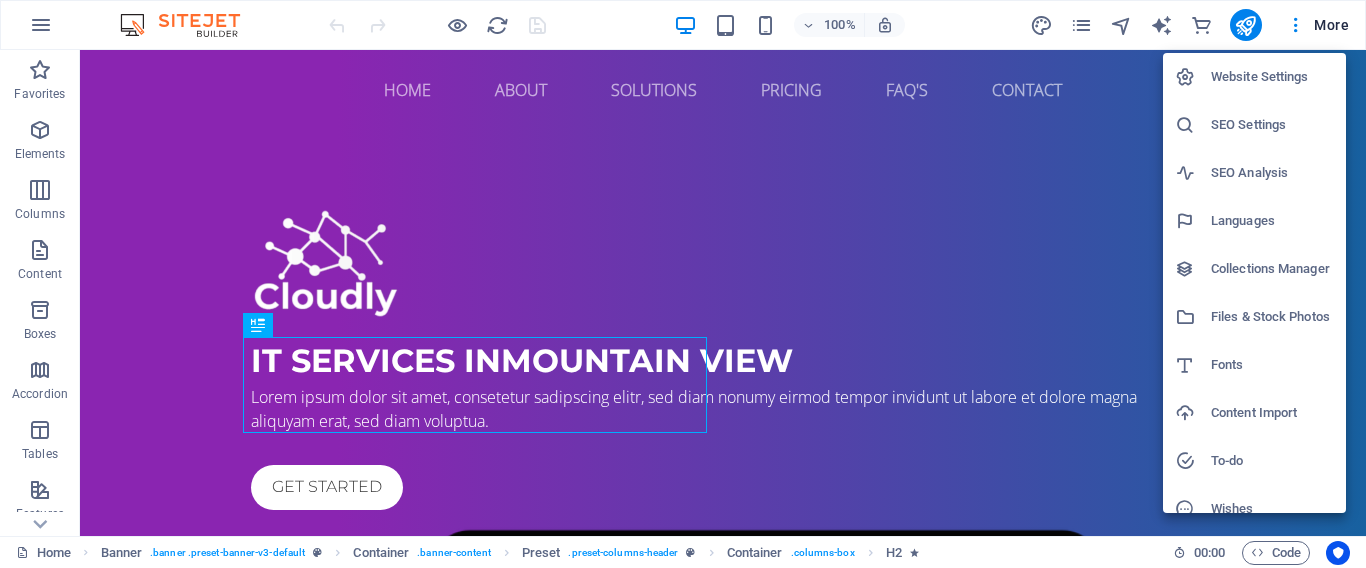 click at bounding box center [683, 284] 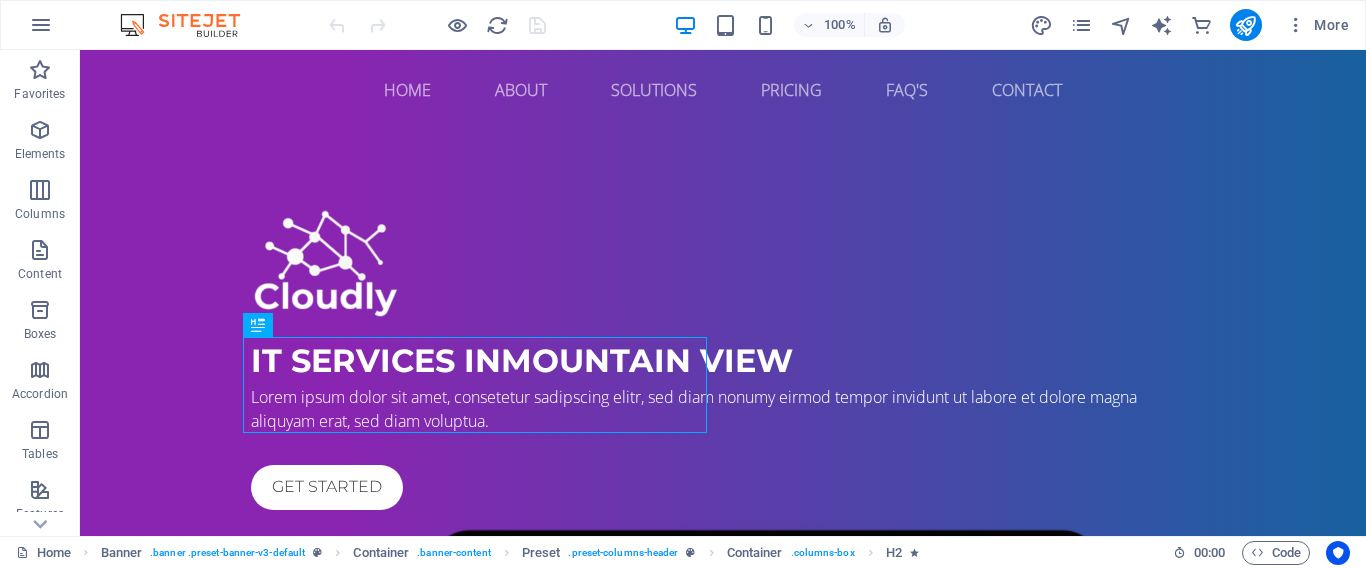 click at bounding box center [190, 25] 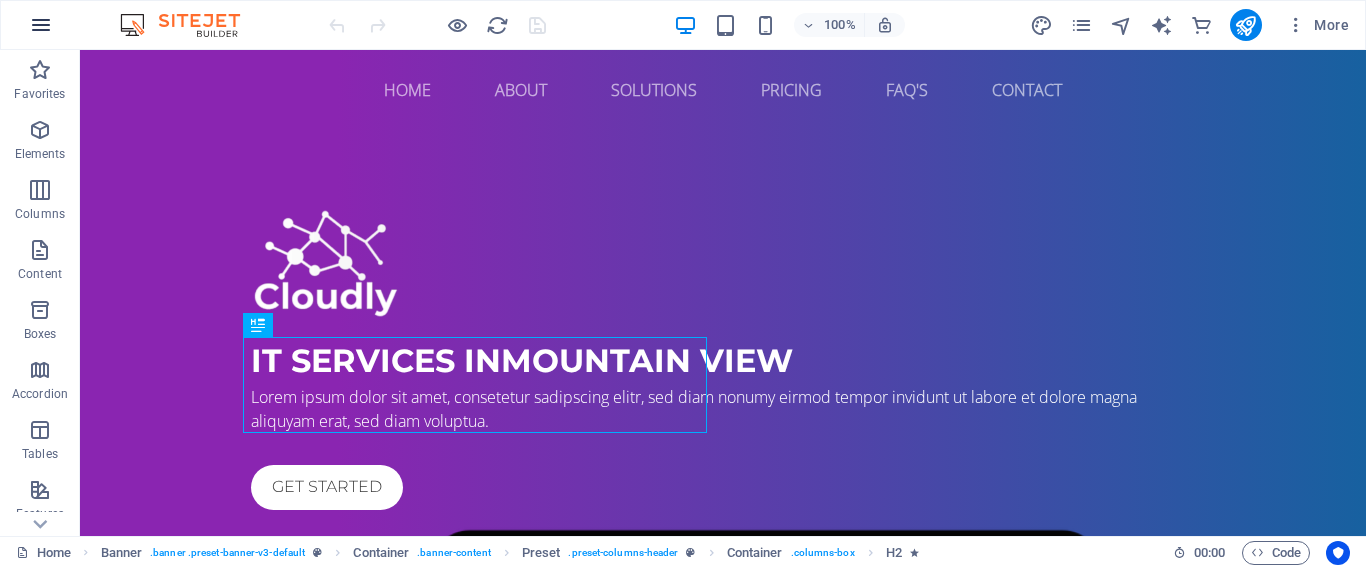 click at bounding box center (41, 25) 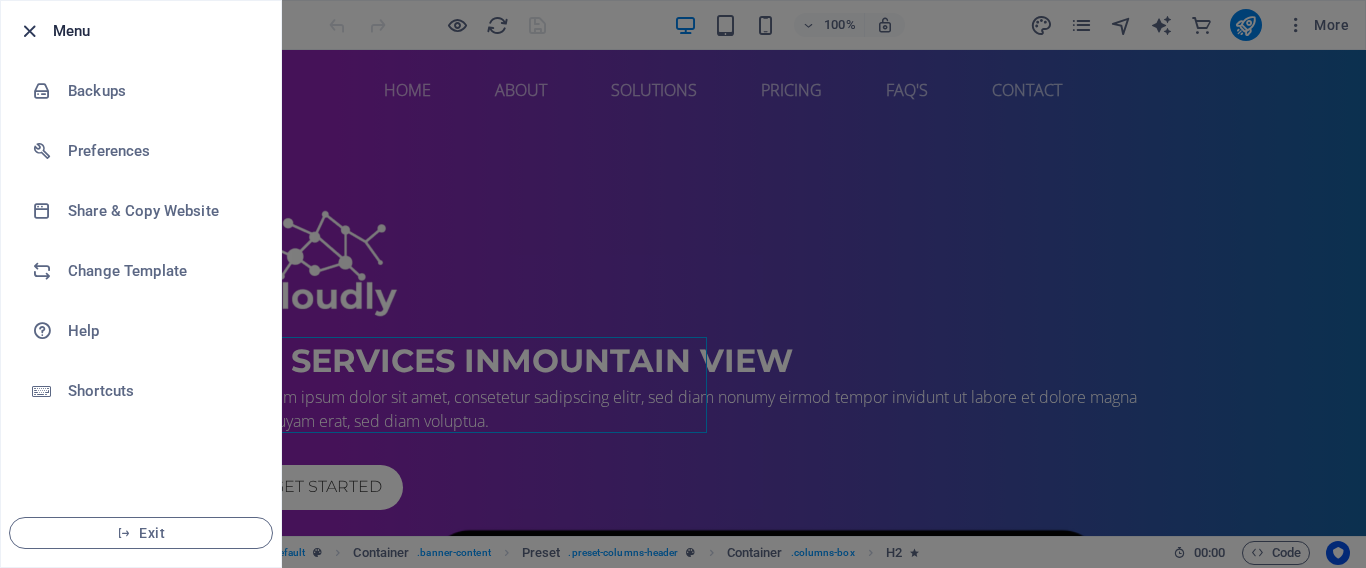 click at bounding box center [29, 31] 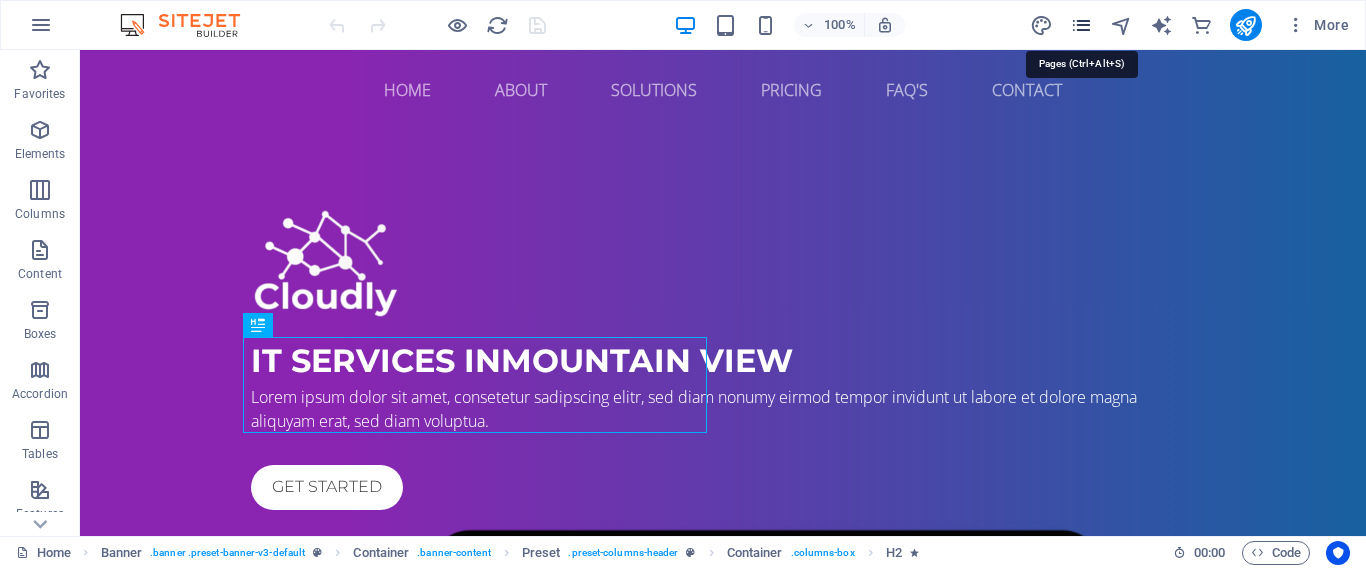 click at bounding box center (1081, 25) 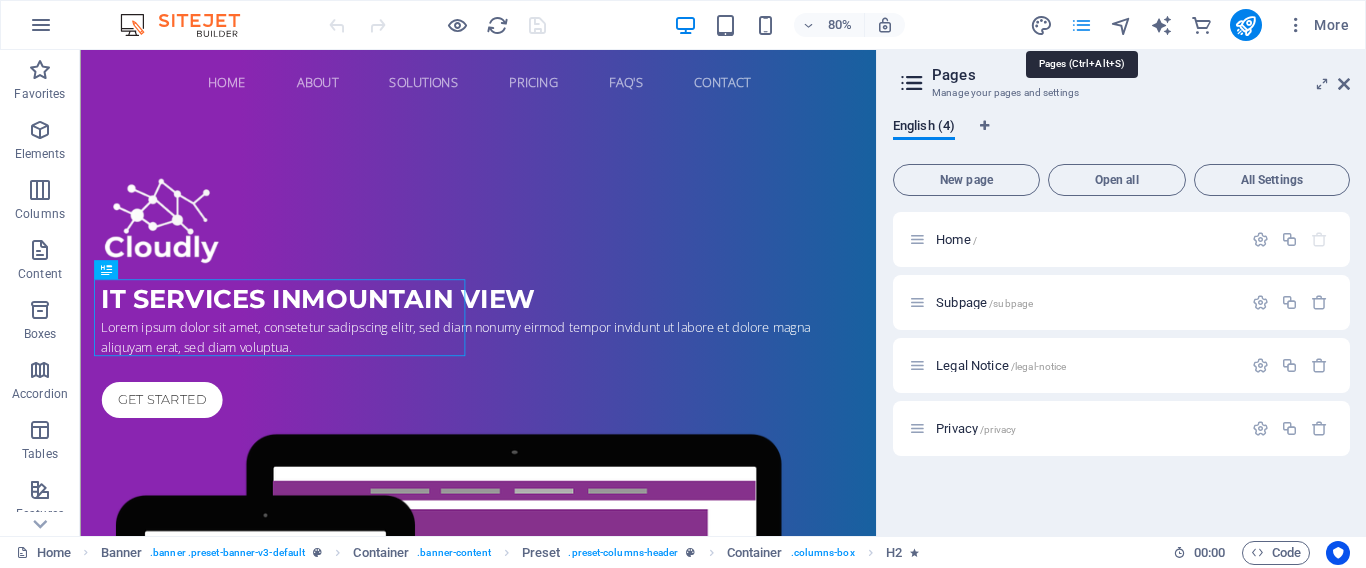 click at bounding box center (1081, 25) 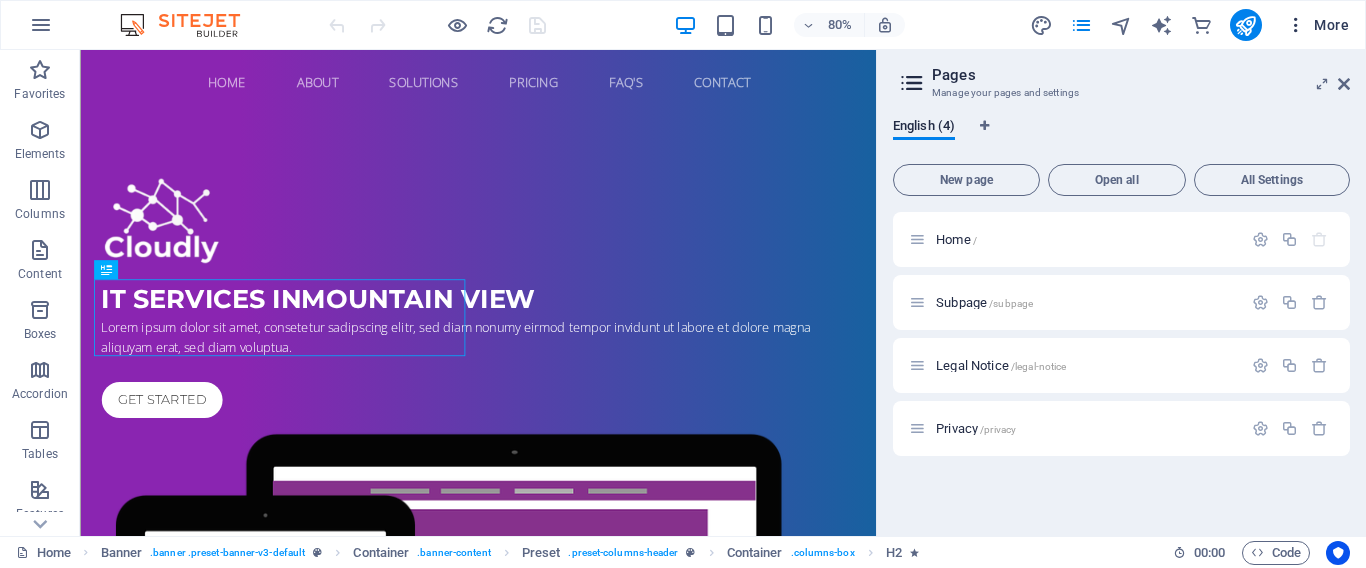 click at bounding box center (1296, 25) 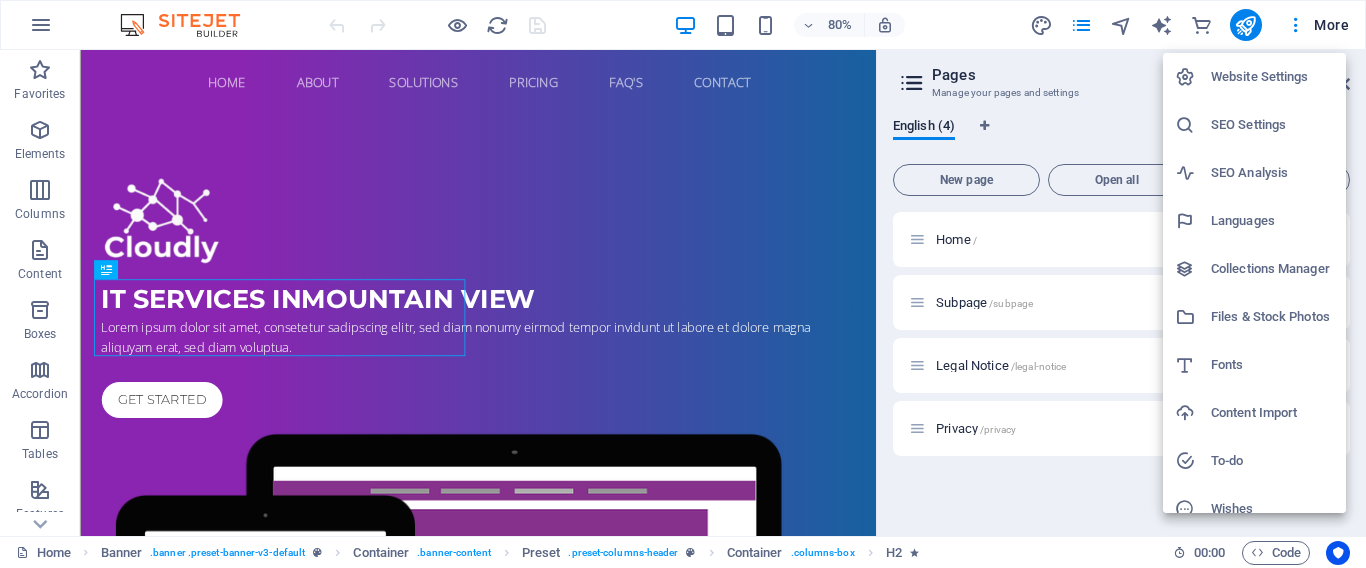 drag, startPoint x: 937, startPoint y: 57, endPoint x: 965, endPoint y: 50, distance: 28.86174 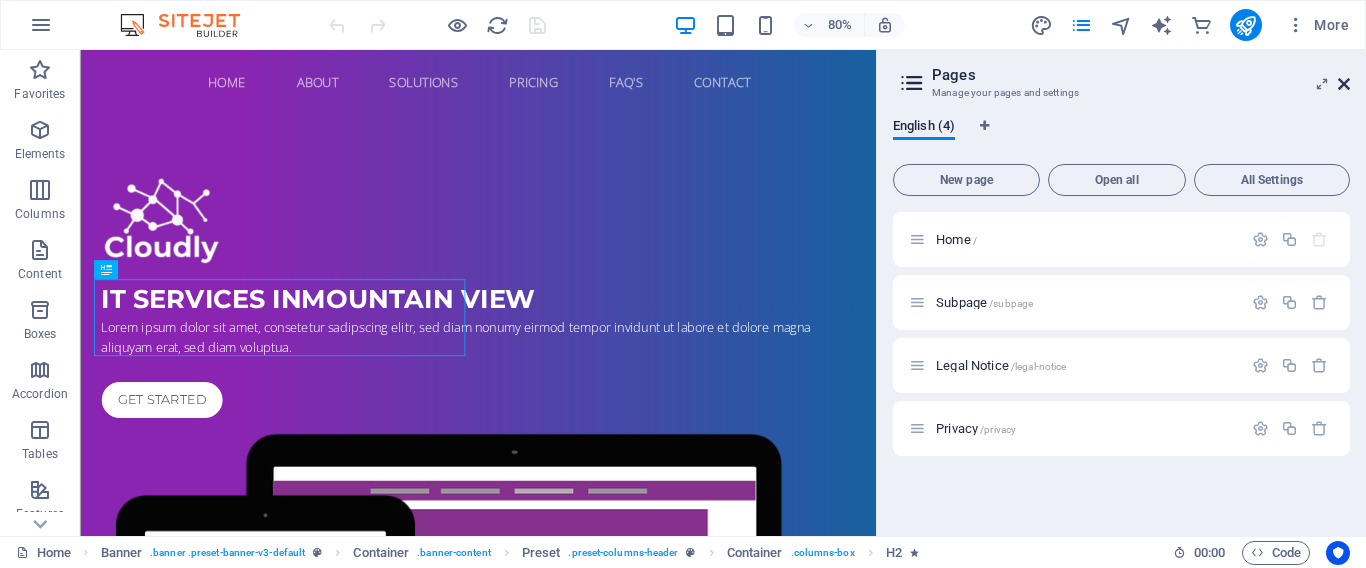 click at bounding box center [1344, 84] 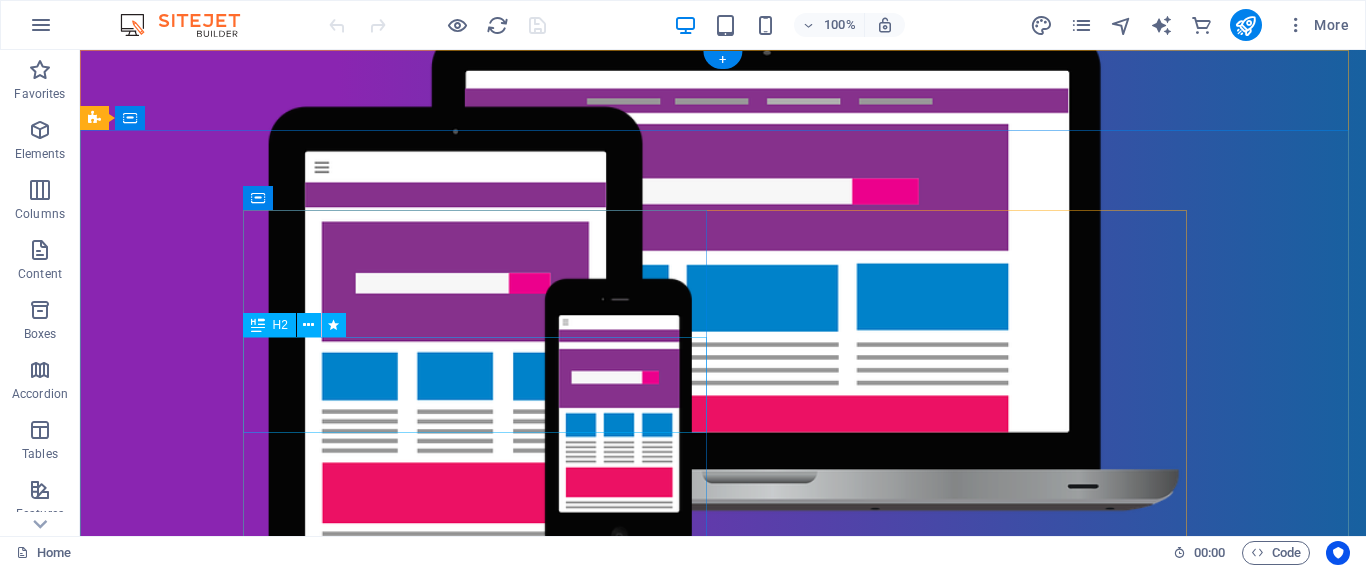 scroll, scrollTop: 0, scrollLeft: 0, axis: both 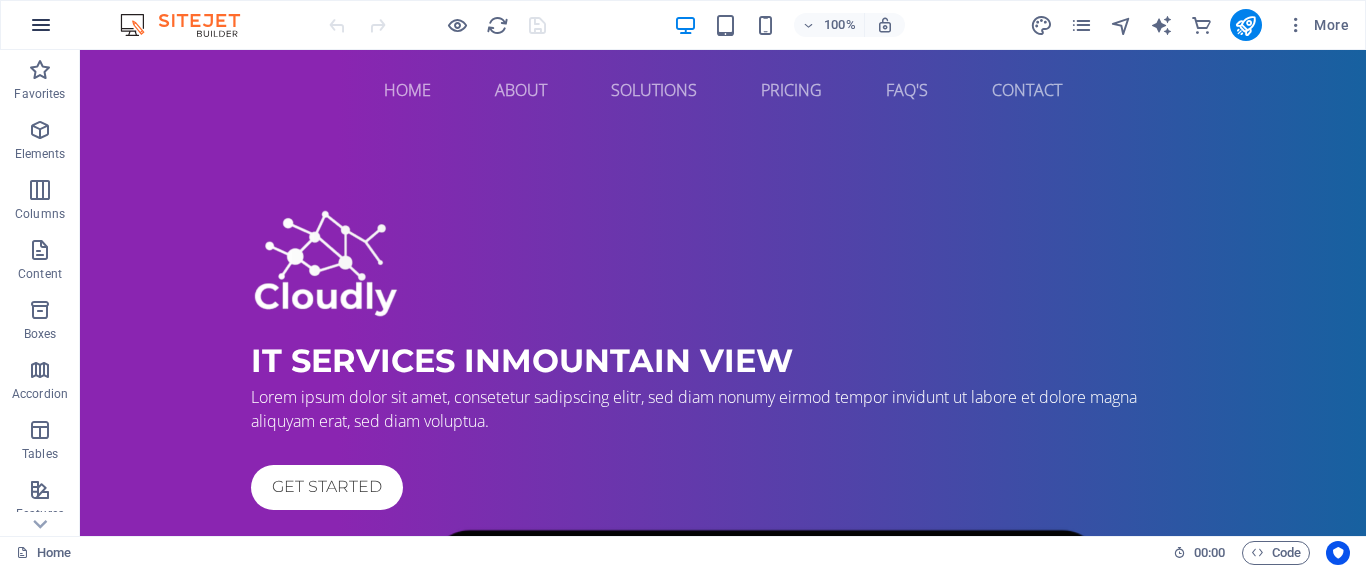 click at bounding box center (41, 25) 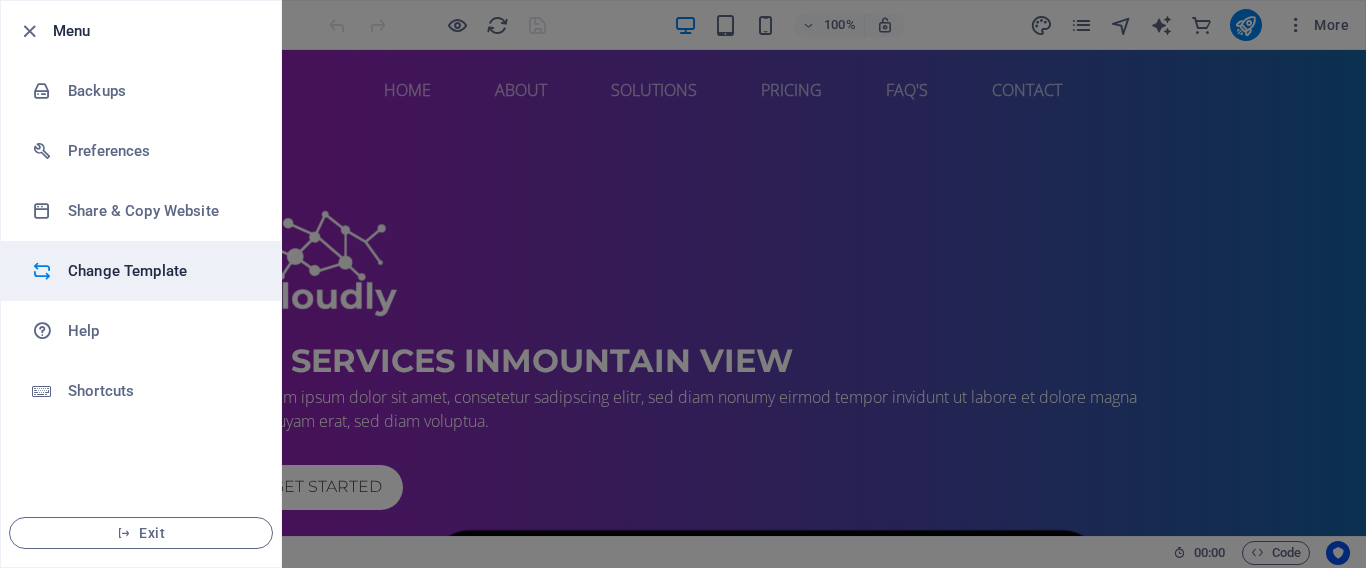 click on "Change Template" at bounding box center (160, 271) 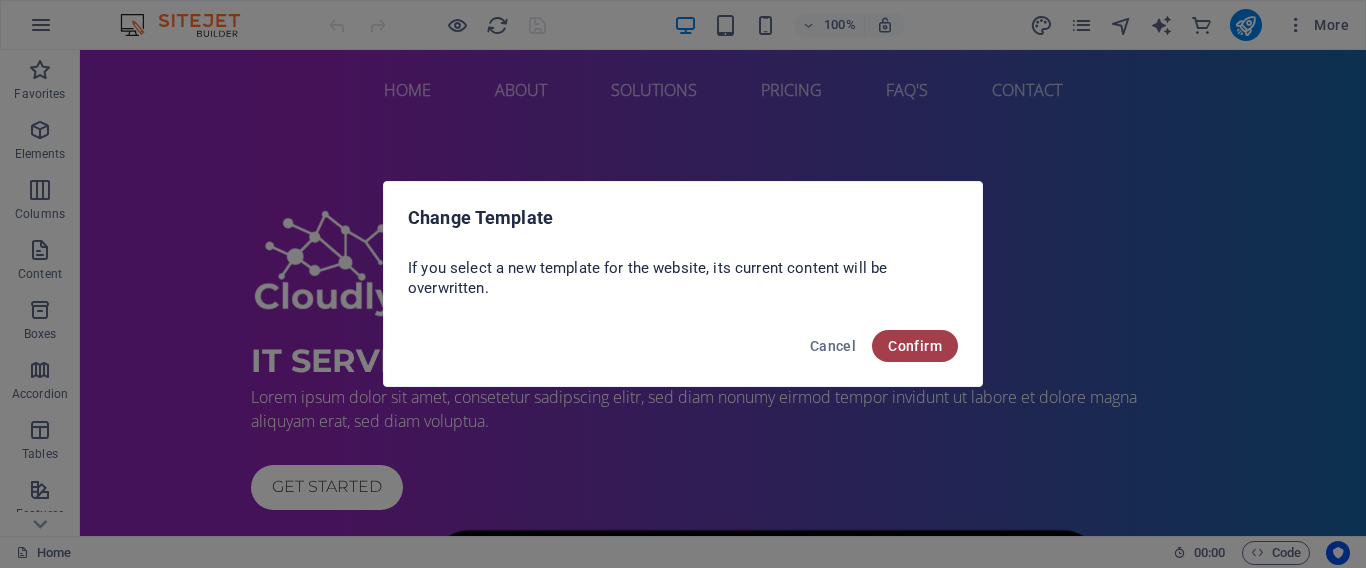 click on "Confirm" at bounding box center [915, 346] 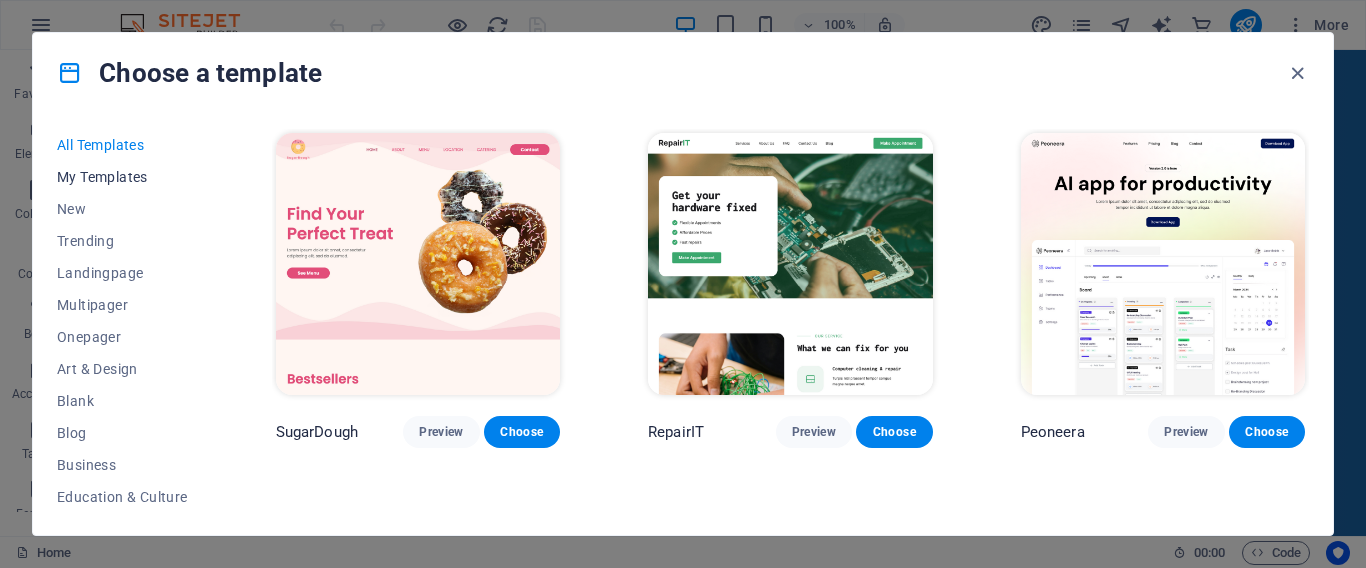 click on "My Templates" at bounding box center (122, 177) 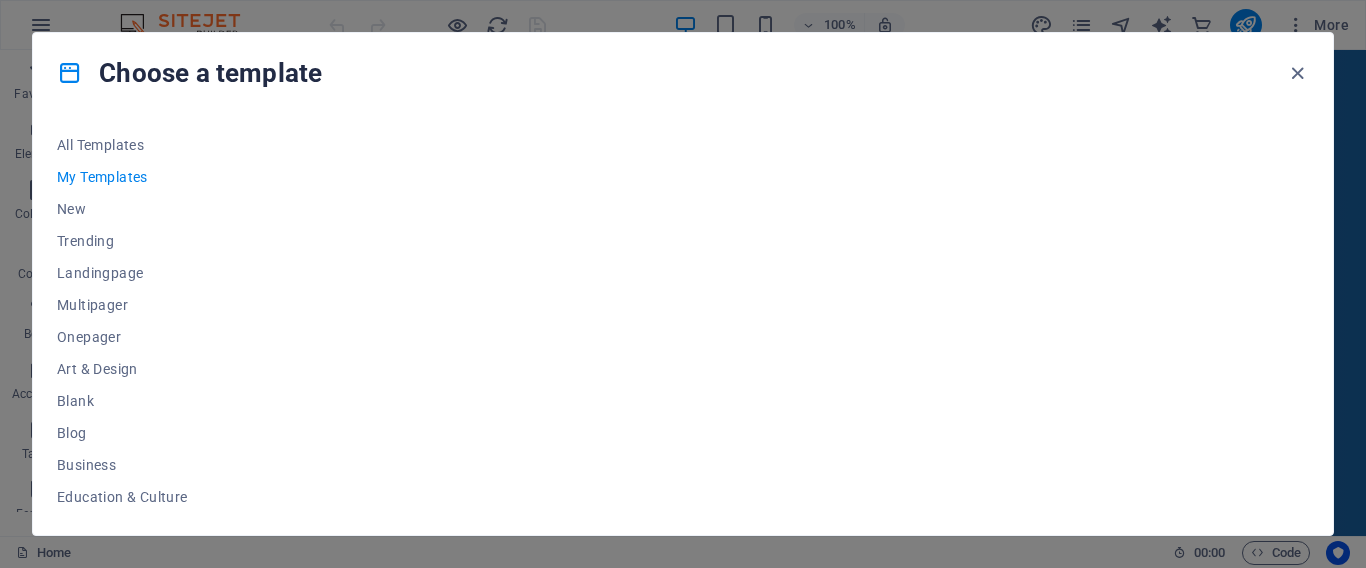 click on "My Templates" at bounding box center [122, 177] 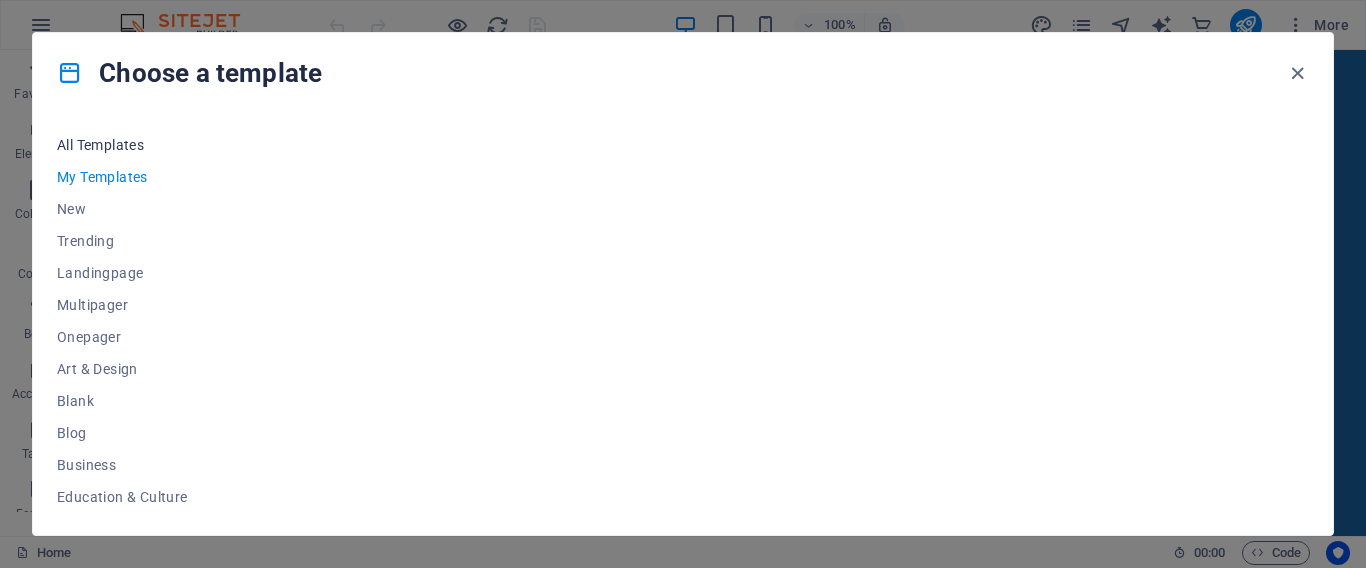 click on "All Templates" at bounding box center [122, 145] 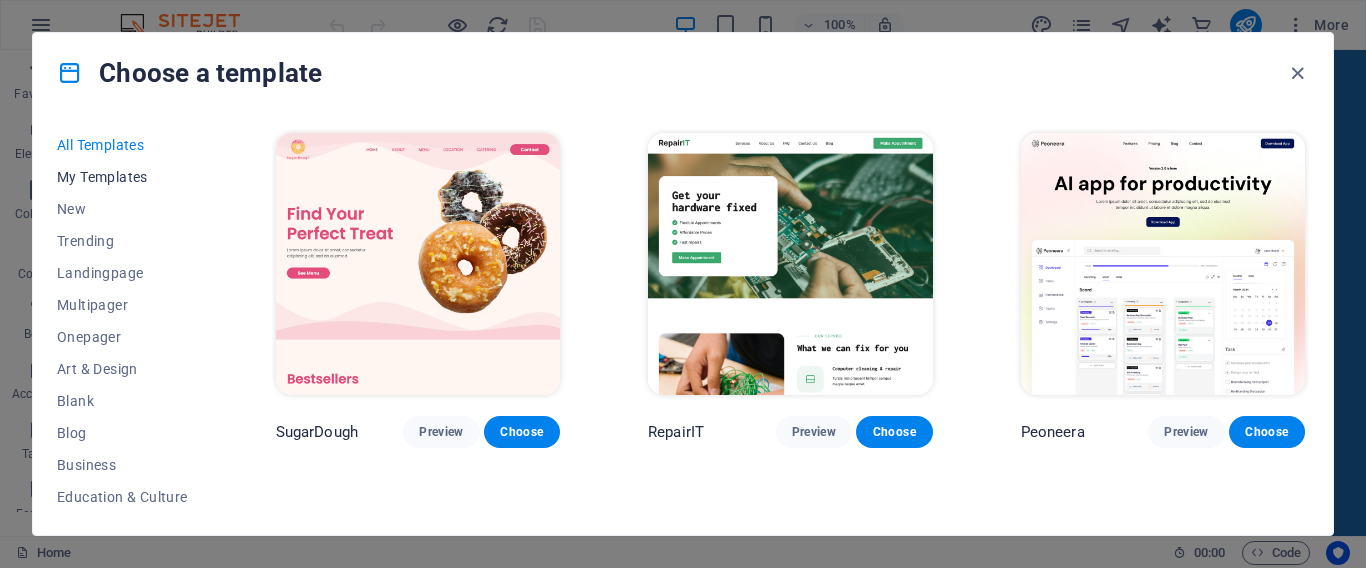 click on "My Templates" at bounding box center (122, 177) 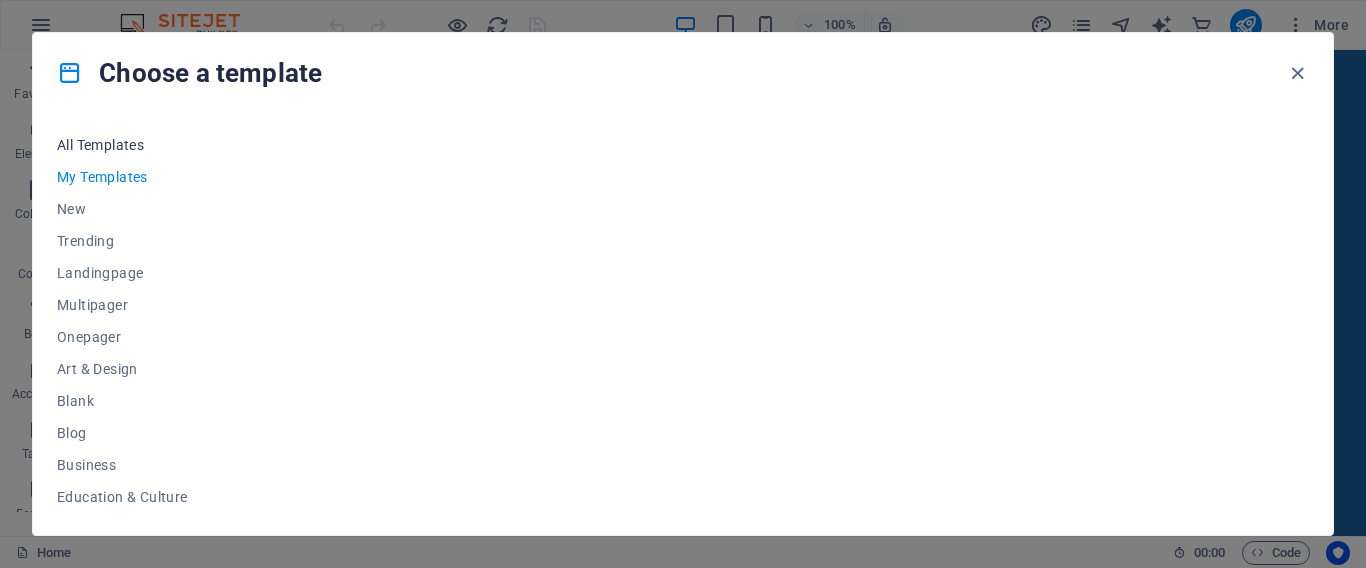 click on "All Templates" at bounding box center [122, 145] 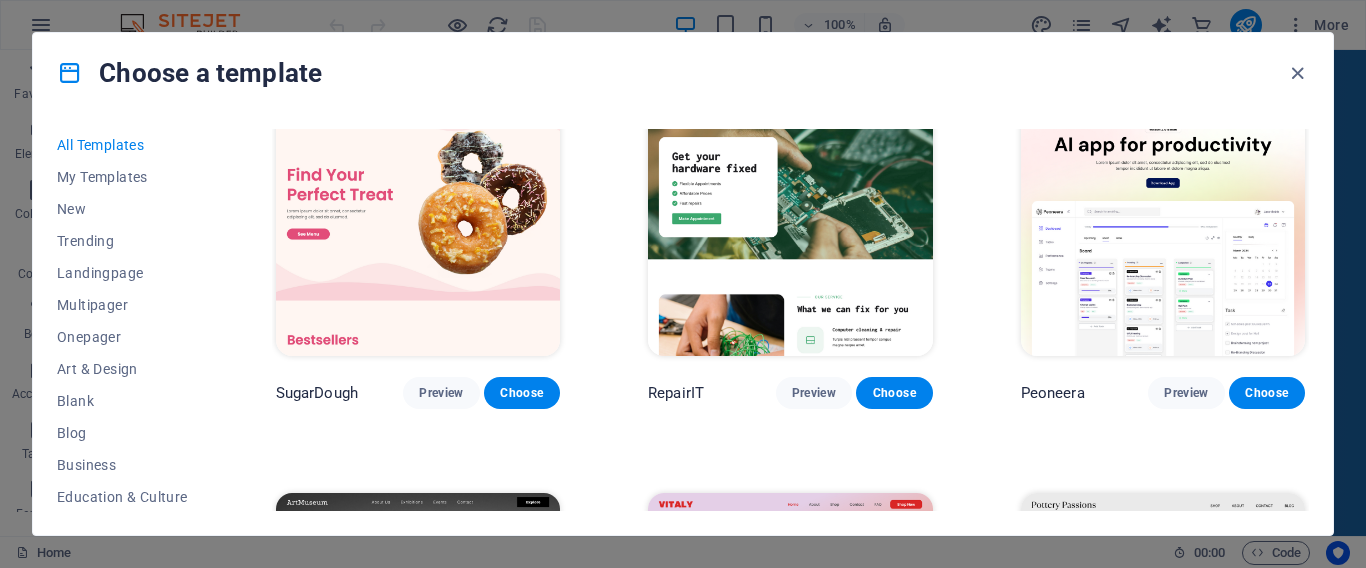 scroll, scrollTop: 0, scrollLeft: 0, axis: both 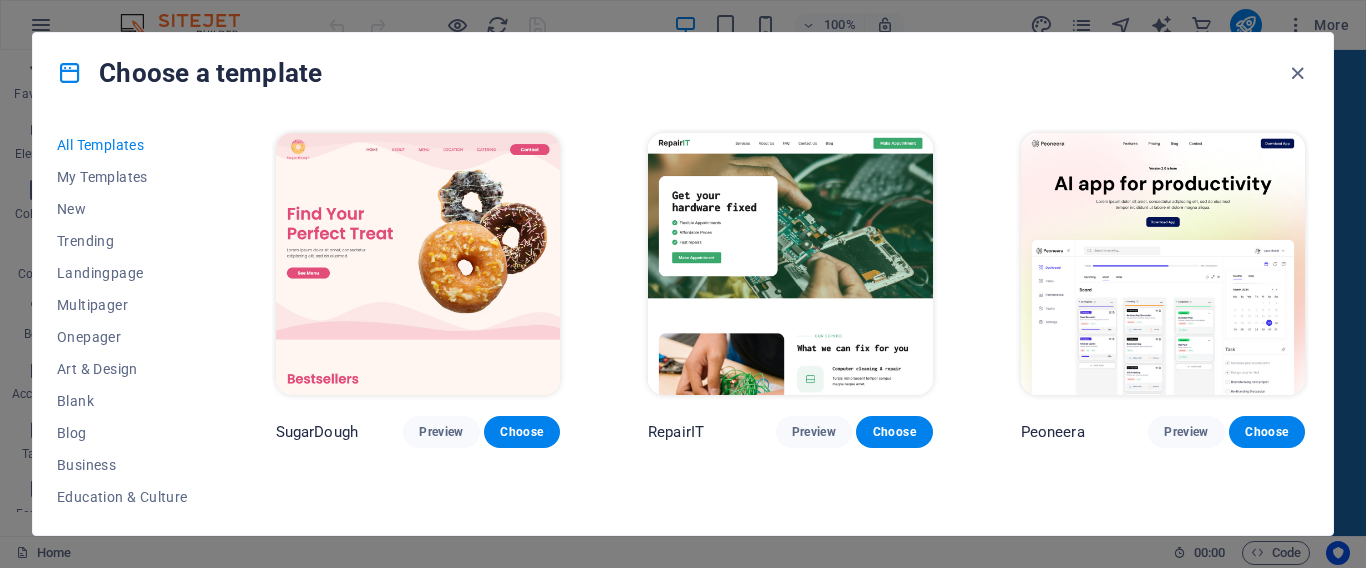 click on "All Templates" at bounding box center (122, 145) 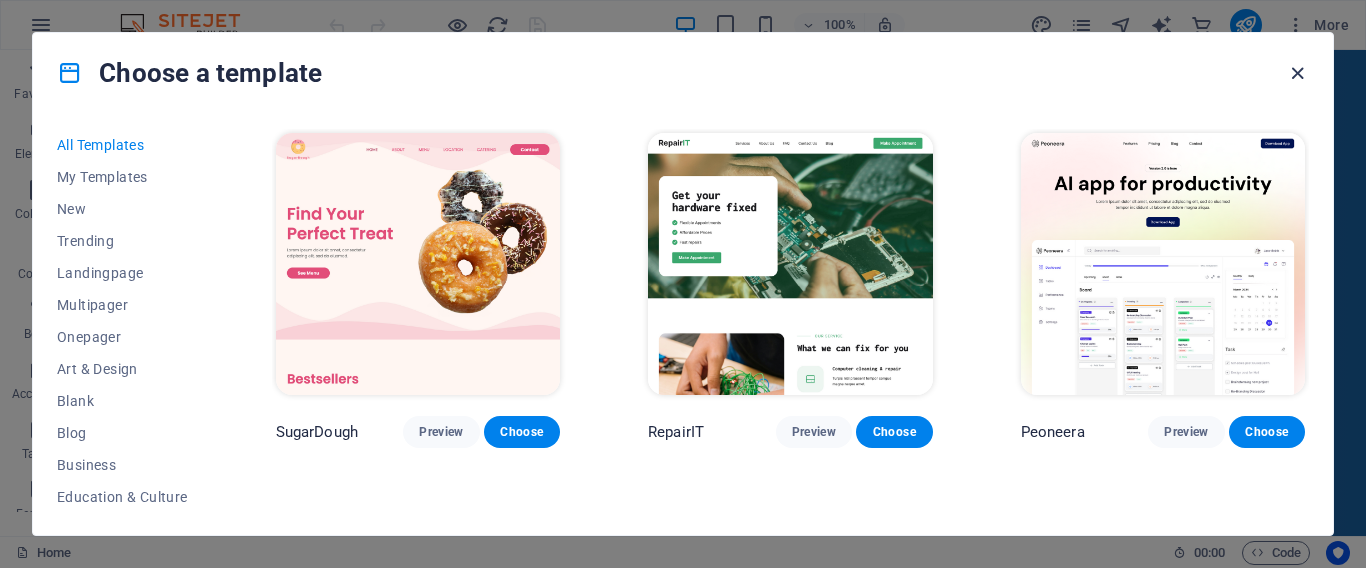 click at bounding box center [1297, 73] 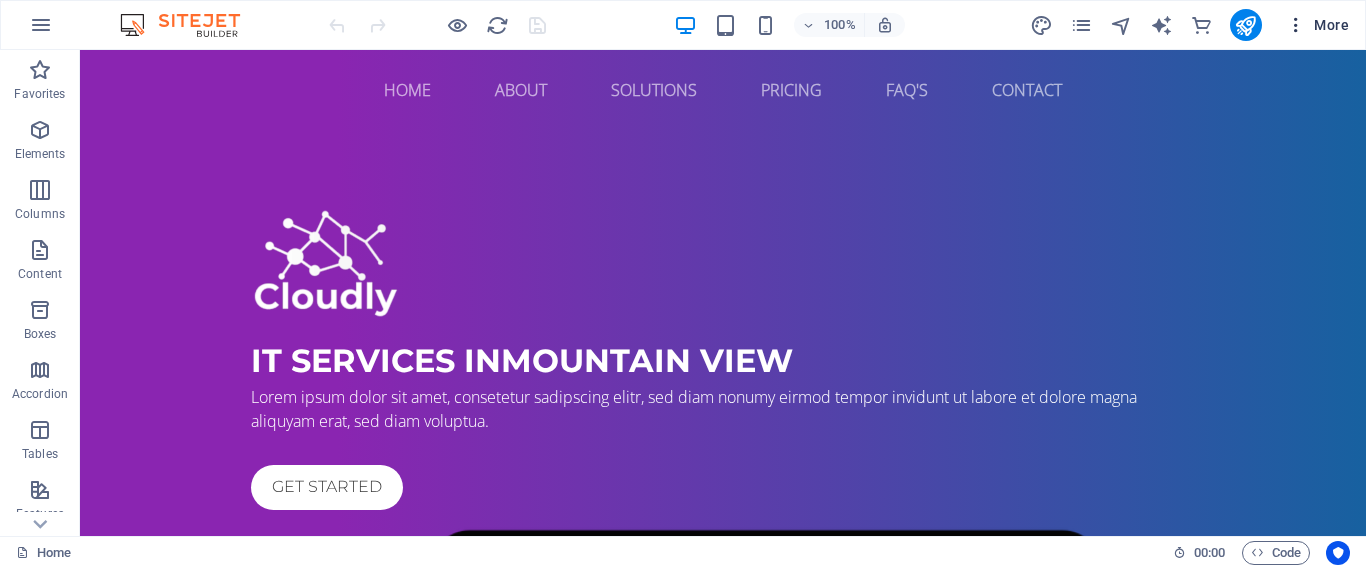 click at bounding box center [1296, 25] 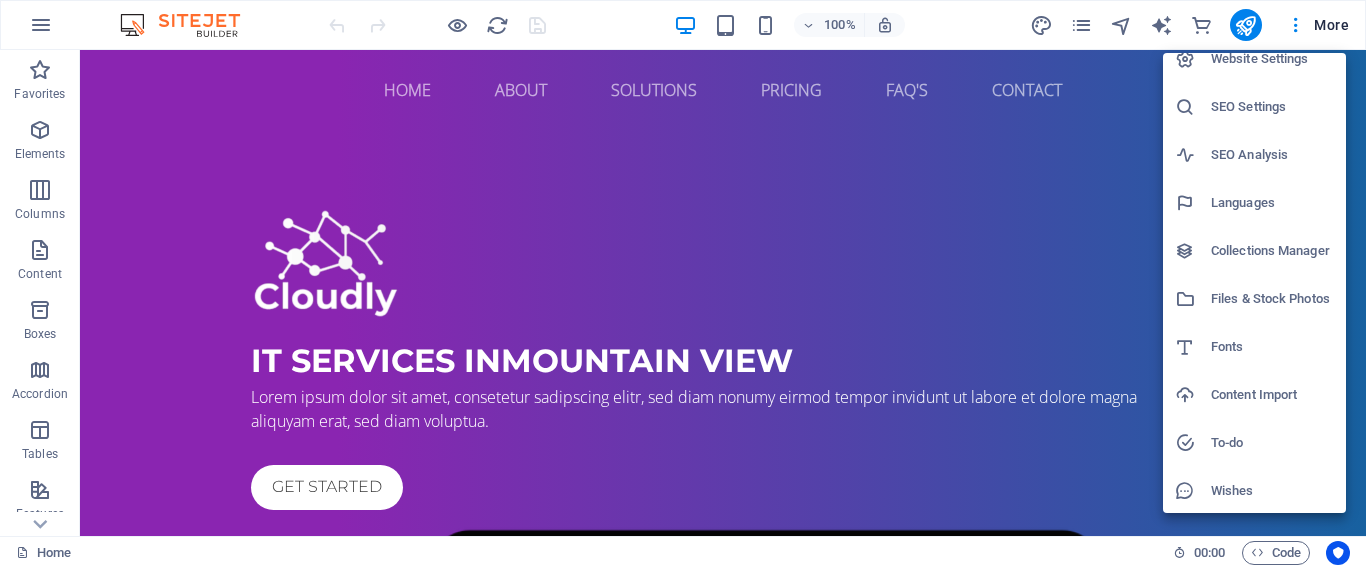 scroll, scrollTop: 0, scrollLeft: 0, axis: both 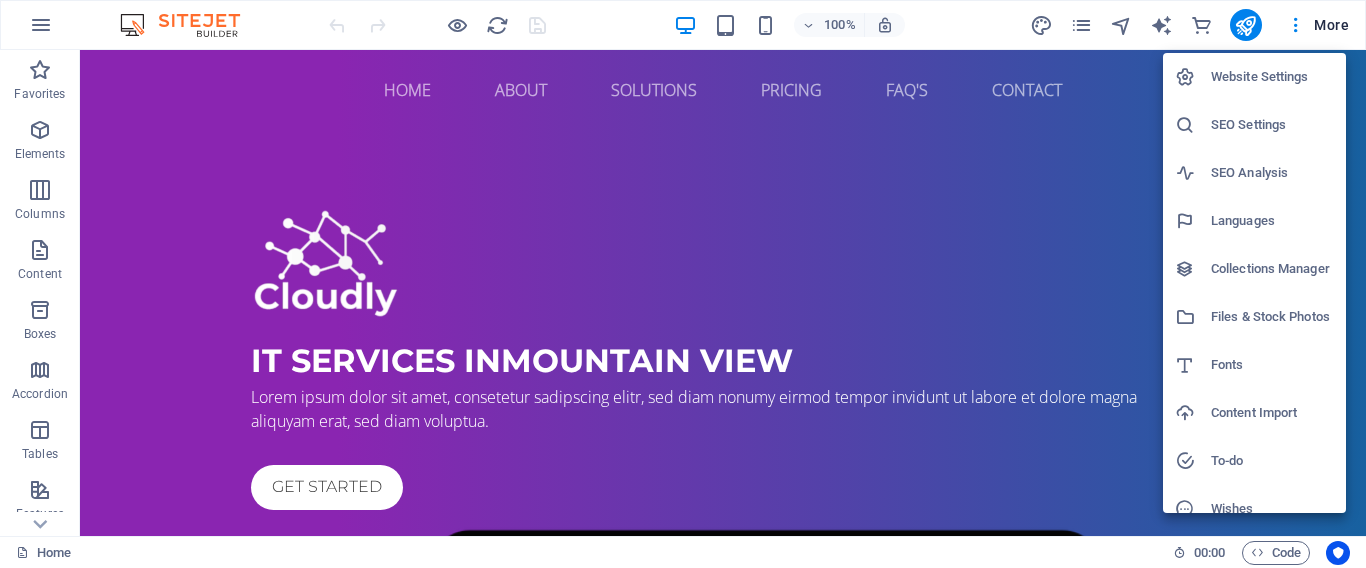 click at bounding box center [683, 284] 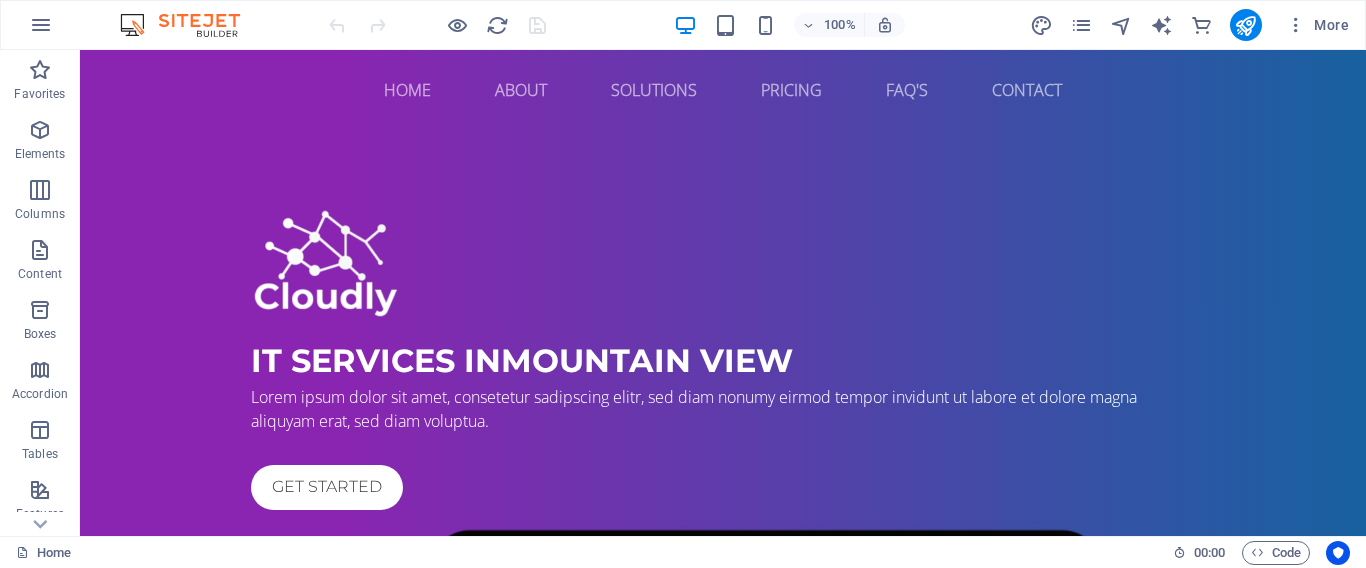 click on "Website Settings SEO Settings SEO Analysis Languages Collections Manager Files & Stock Photos Fonts Content Import To-do Wishes Data" at bounding box center (683, 290) 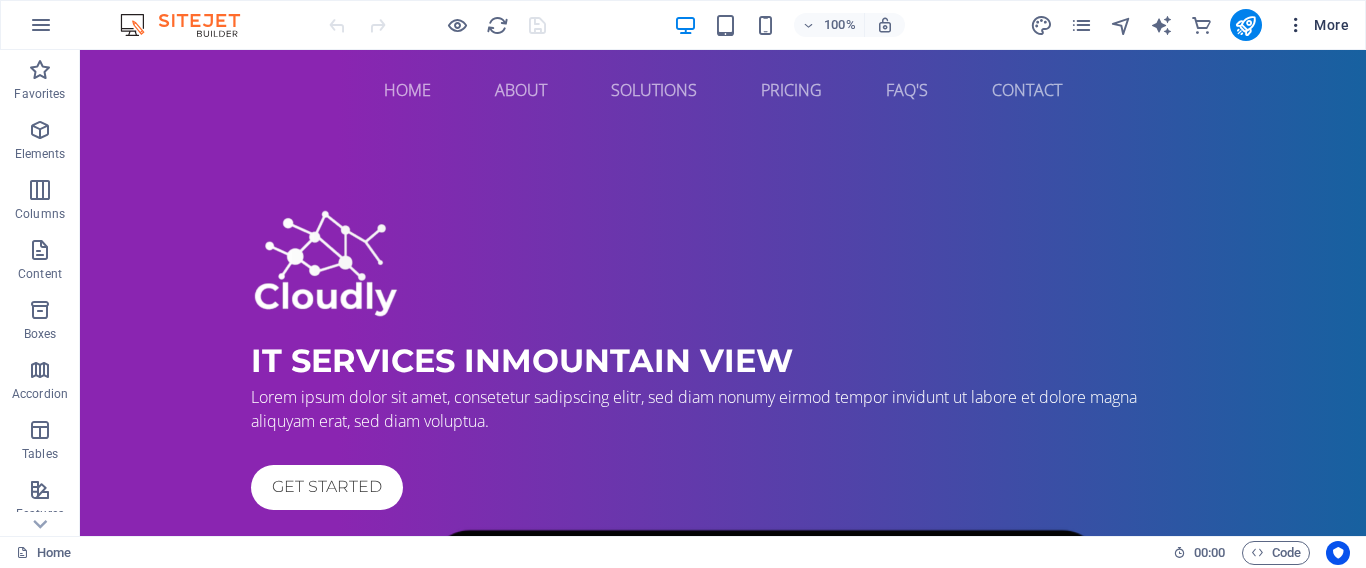 click on "More" at bounding box center [1317, 25] 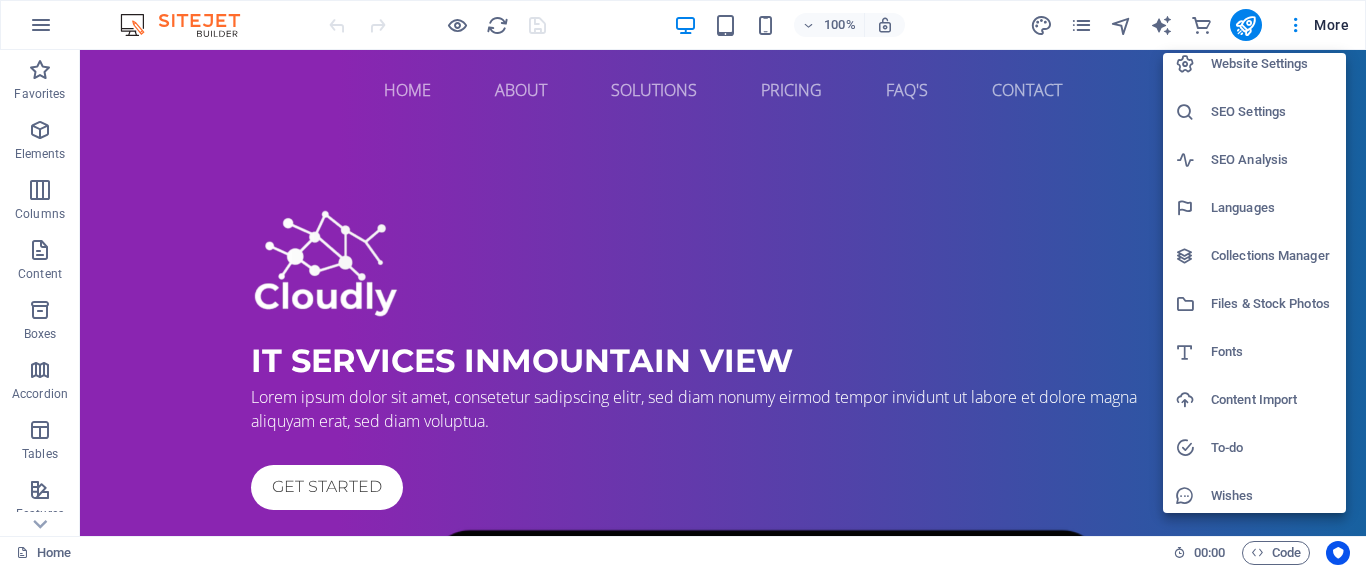 scroll, scrollTop: 0, scrollLeft: 0, axis: both 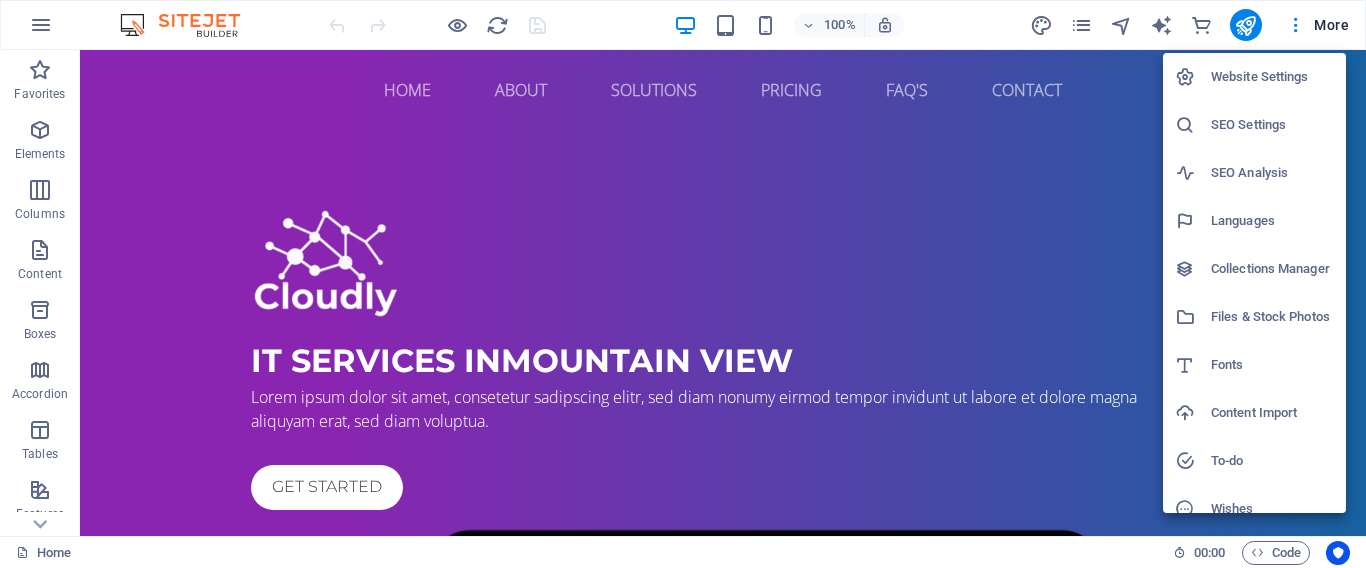 click at bounding box center [683, 284] 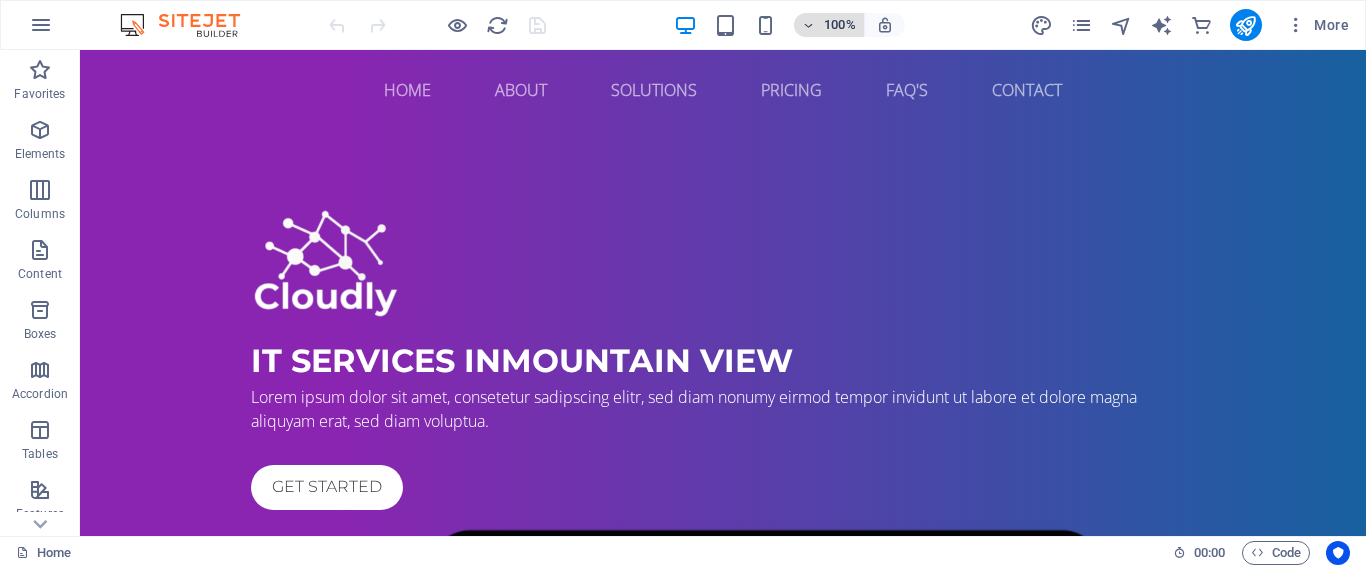 click on "100%" at bounding box center [840, 25] 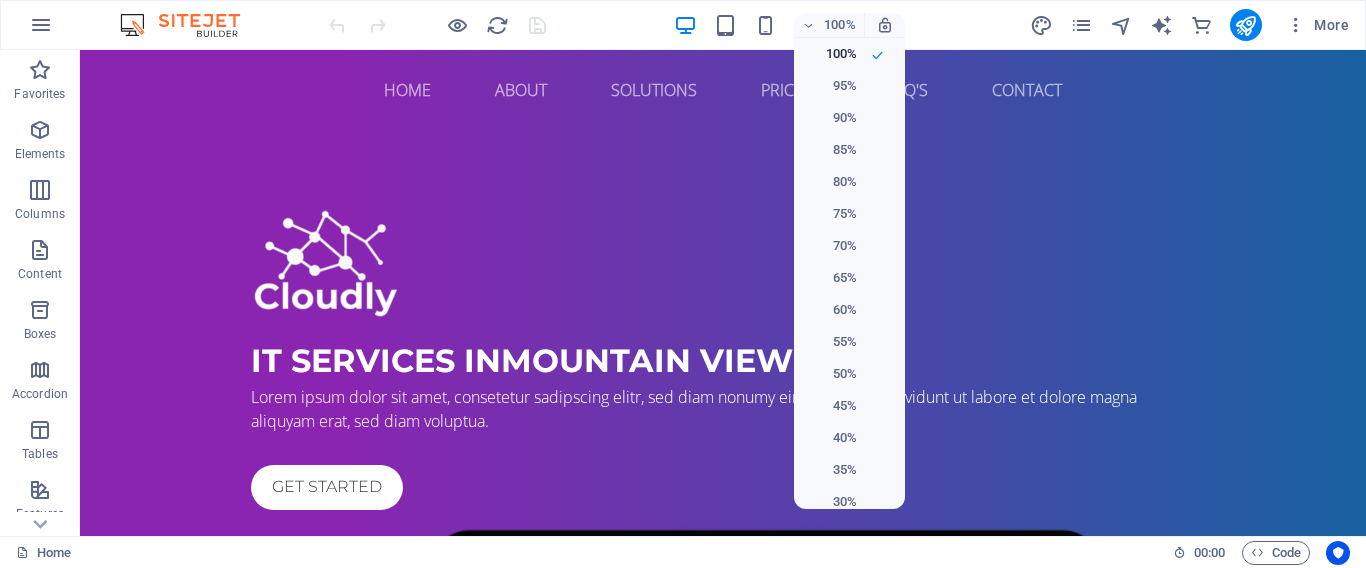 click at bounding box center (683, 284) 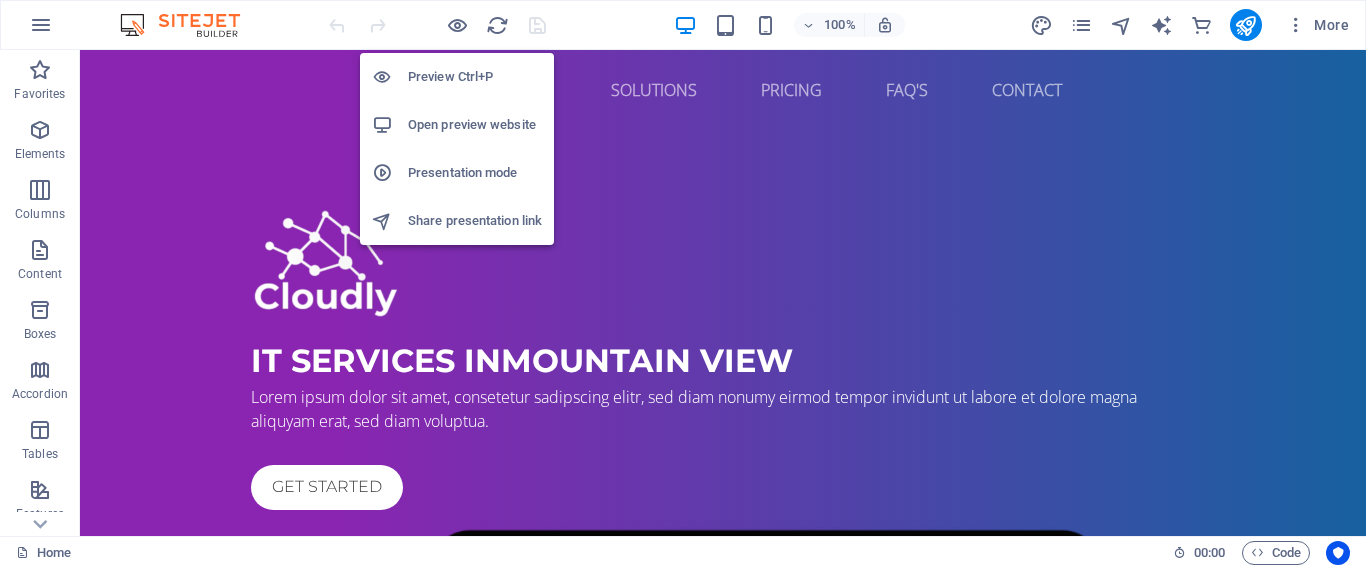 click on "Preview Ctrl+P" at bounding box center [475, 77] 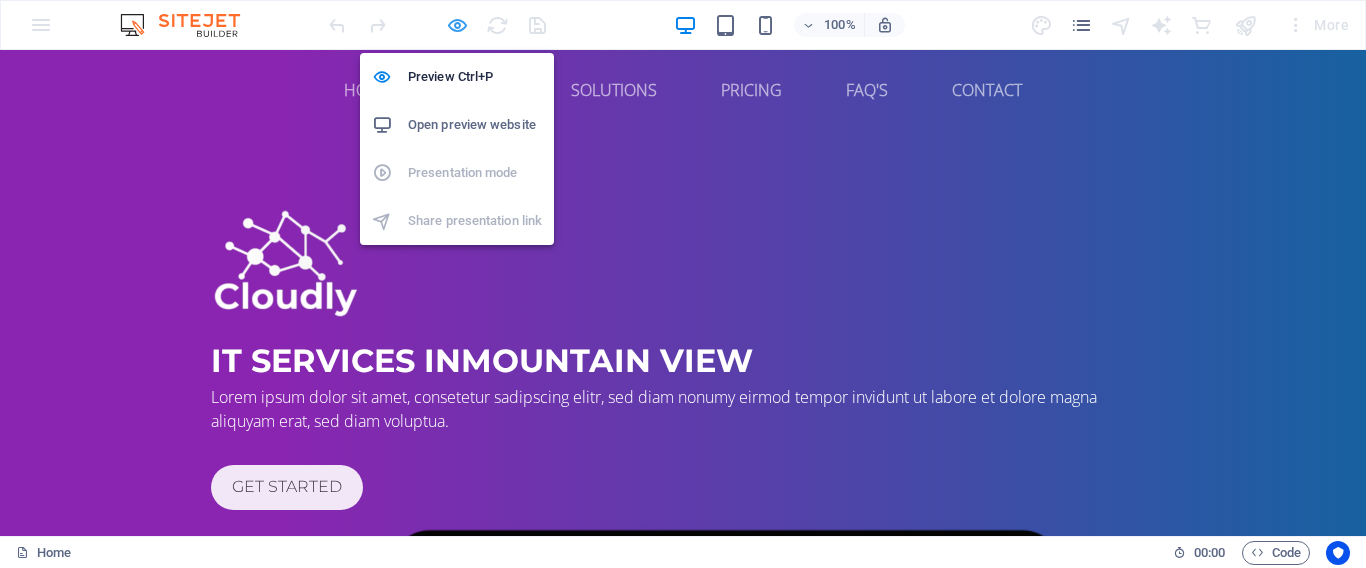click at bounding box center [457, 25] 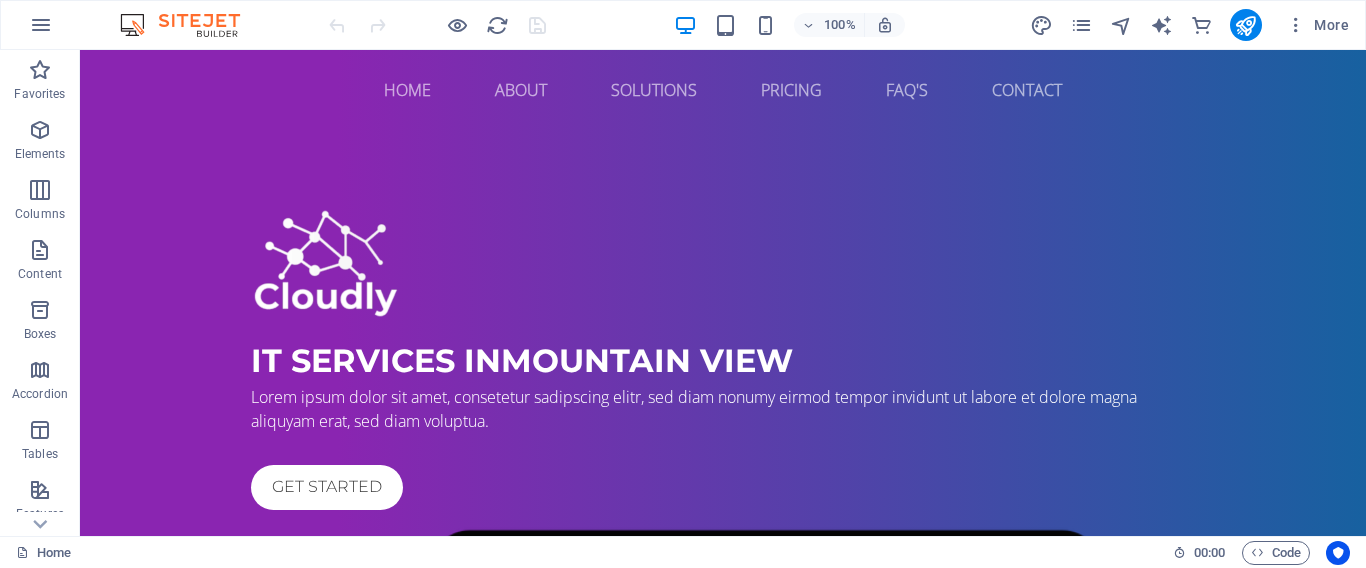 drag, startPoint x: 186, startPoint y: 25, endPoint x: 197, endPoint y: 23, distance: 11.18034 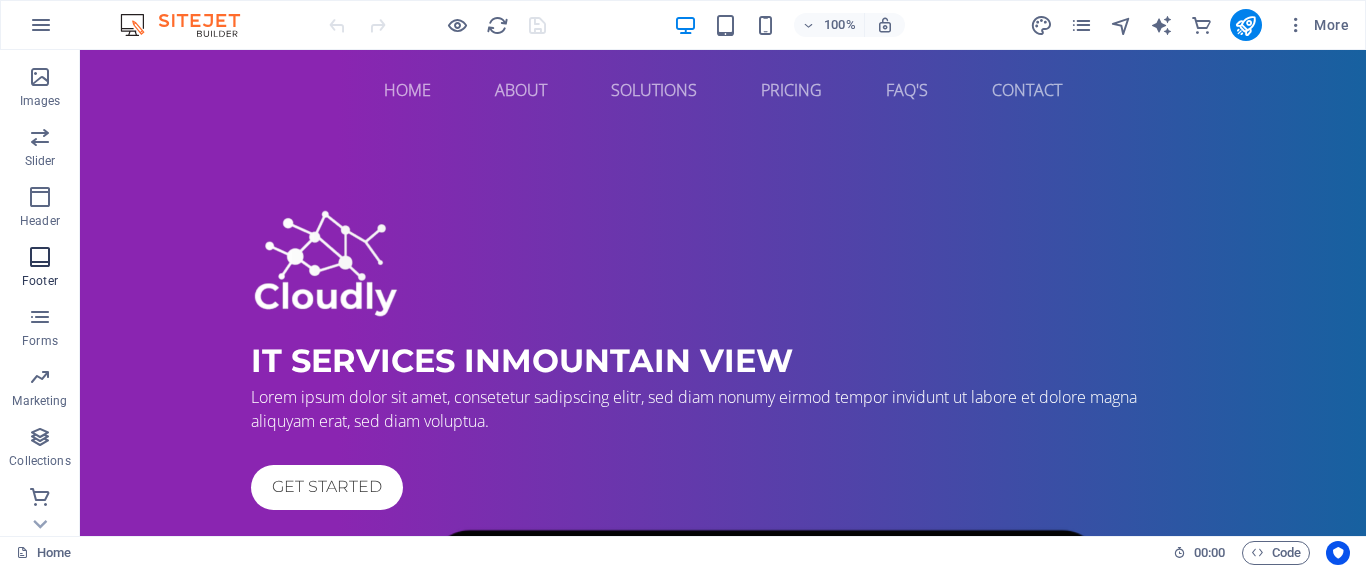 scroll, scrollTop: 474, scrollLeft: 0, axis: vertical 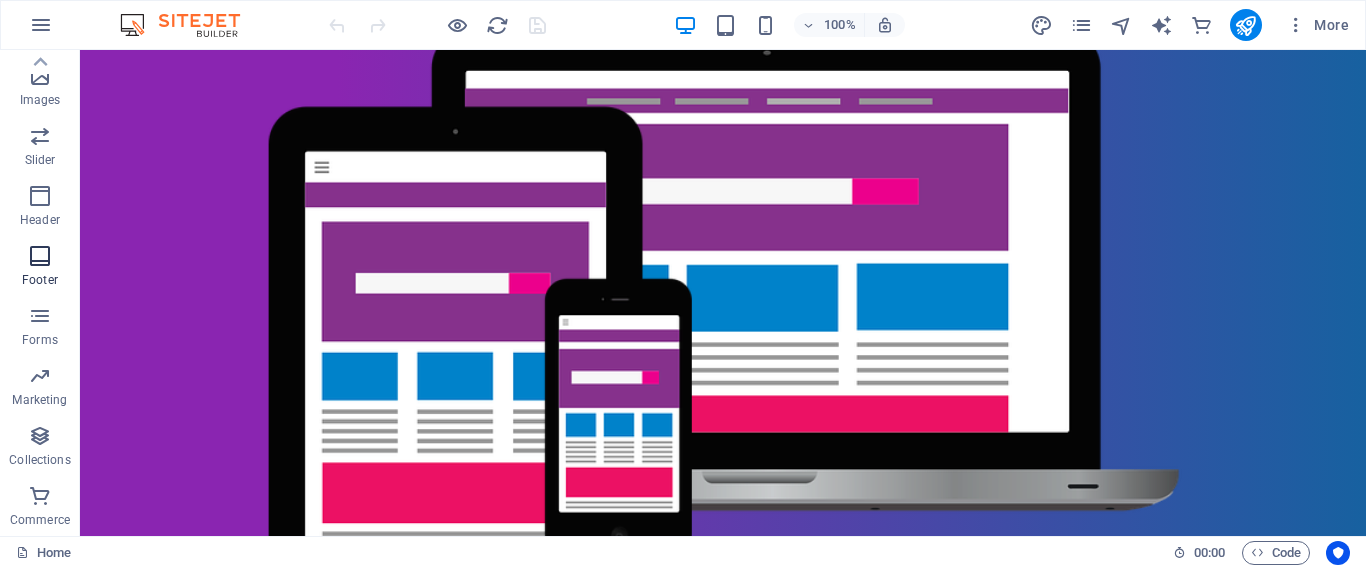 click at bounding box center (40, 256) 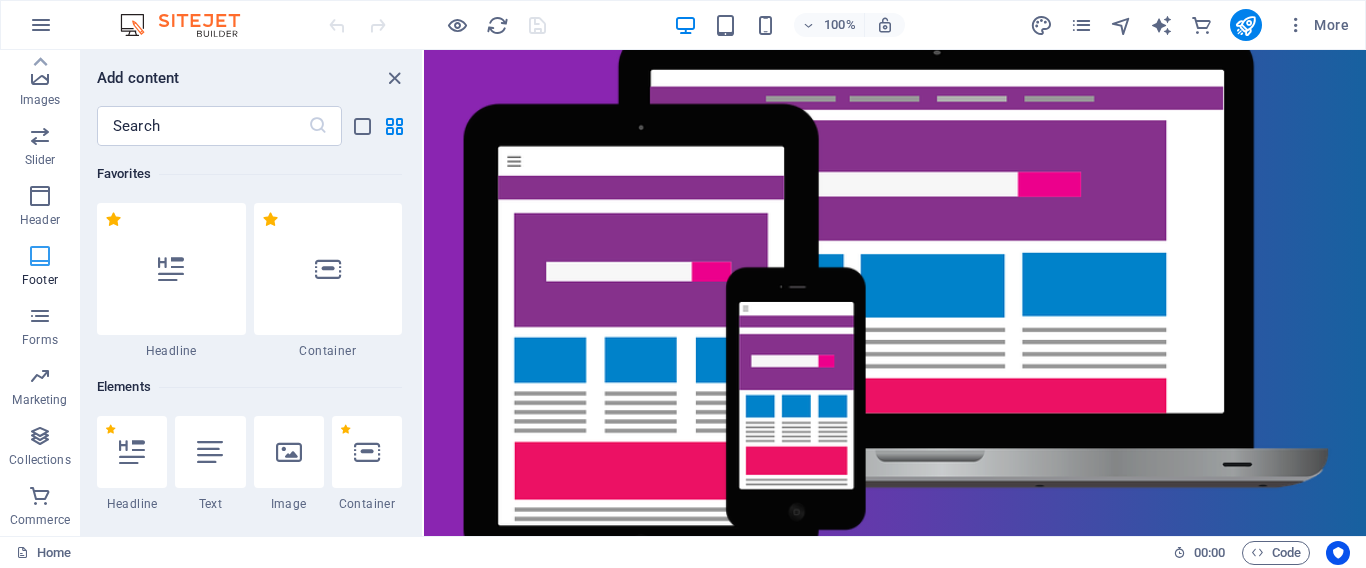 scroll, scrollTop: 462, scrollLeft: 0, axis: vertical 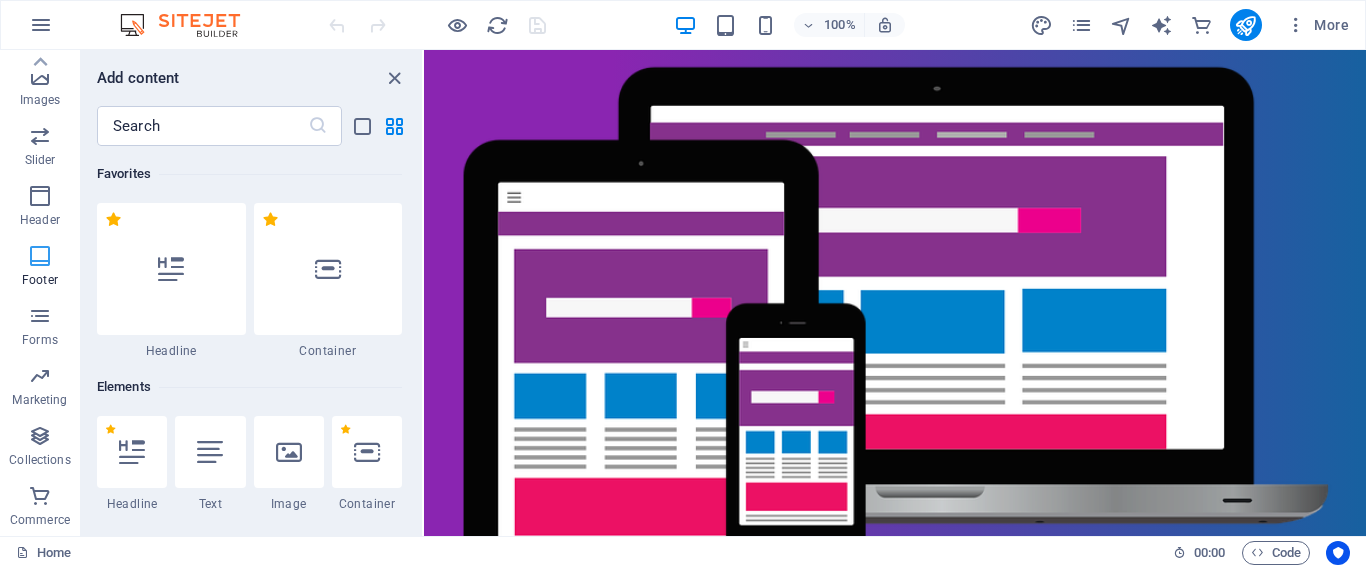click at bounding box center (40, 256) 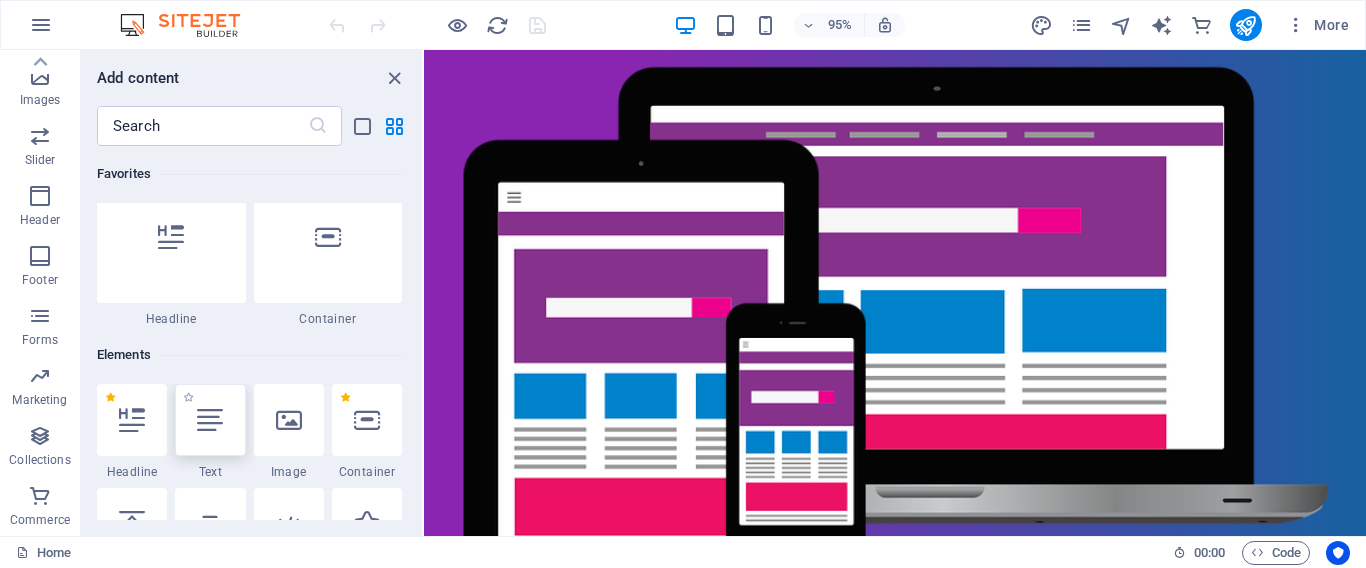 scroll, scrollTop: 0, scrollLeft: 0, axis: both 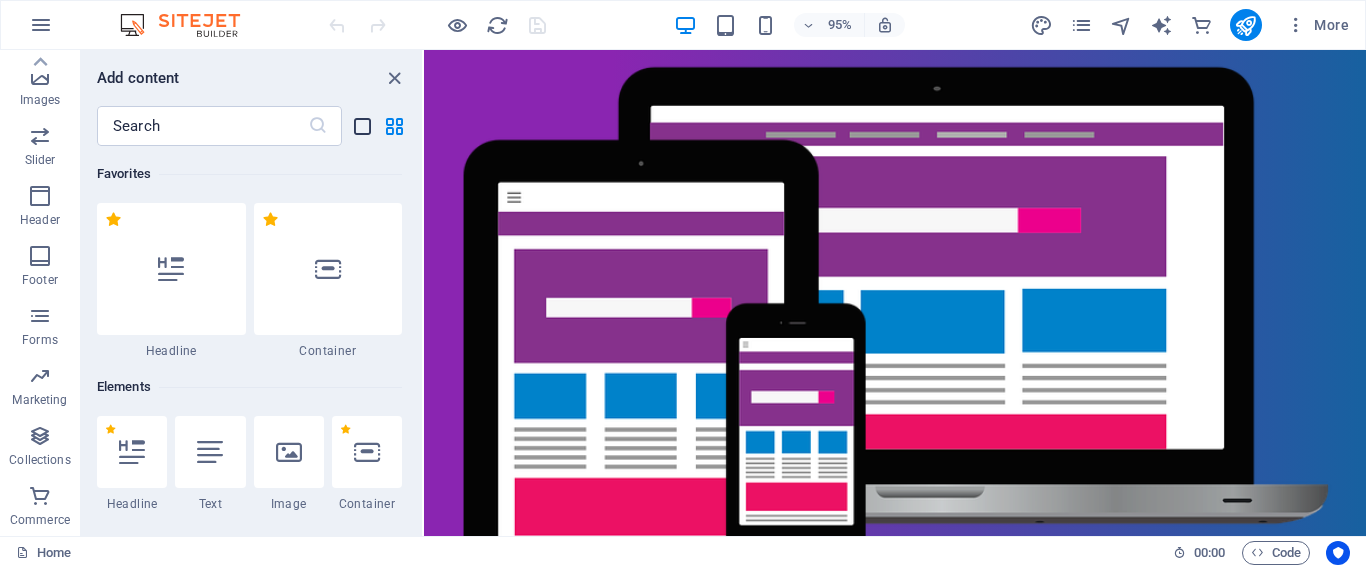 click at bounding box center (362, 126) 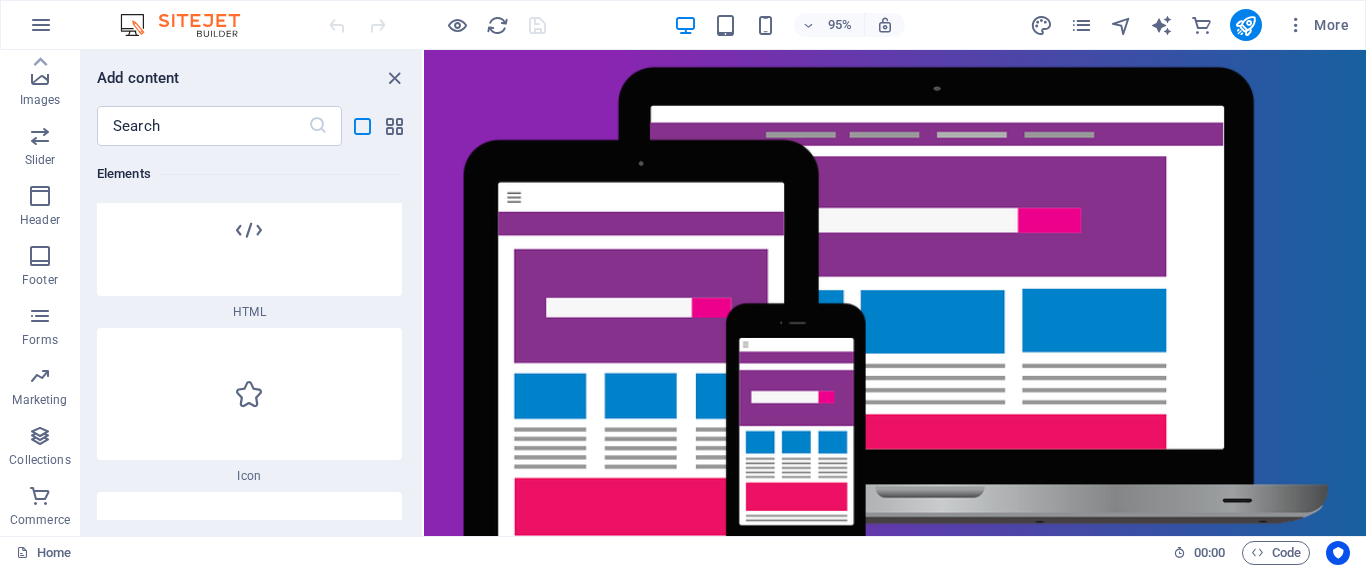 scroll, scrollTop: 1900, scrollLeft: 0, axis: vertical 